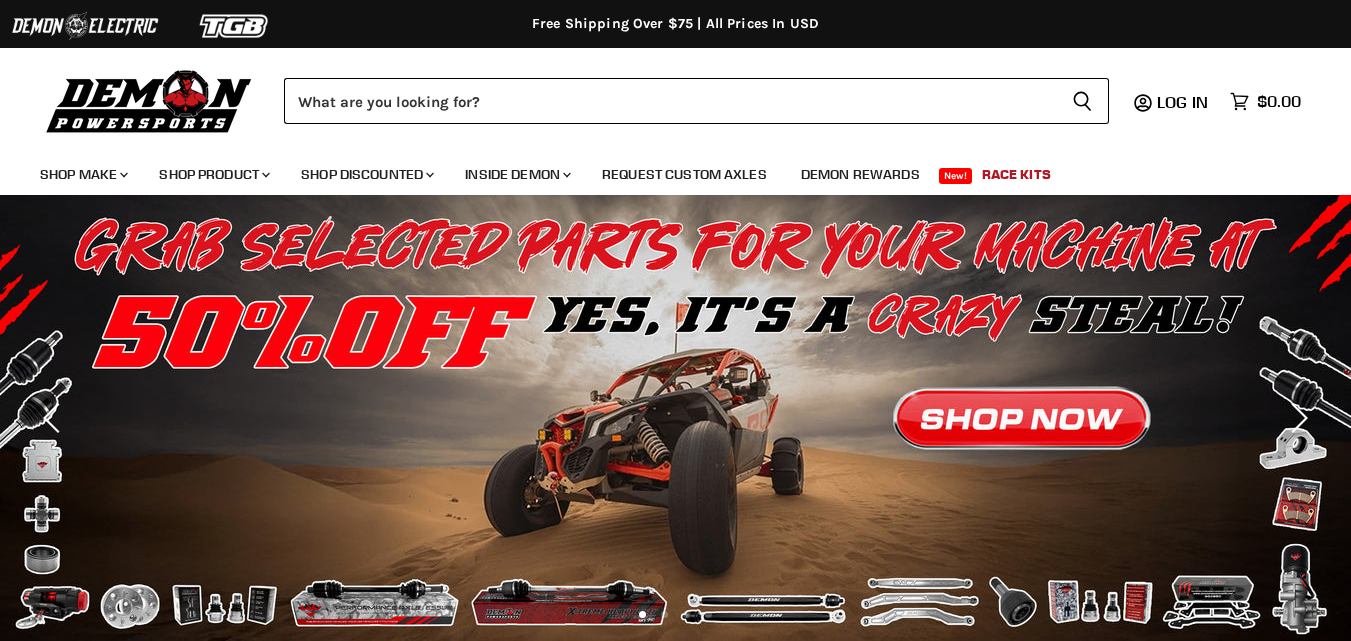 scroll, scrollTop: 91, scrollLeft: 0, axis: vertical 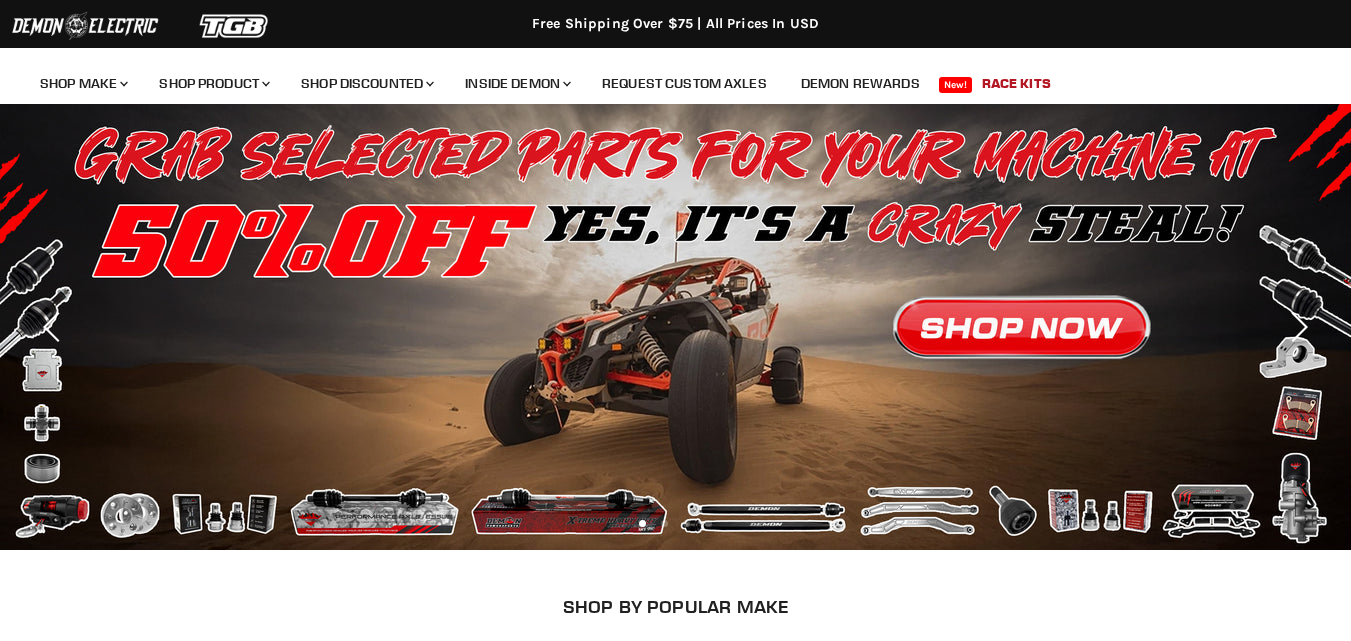 click at bounding box center (675, 327) 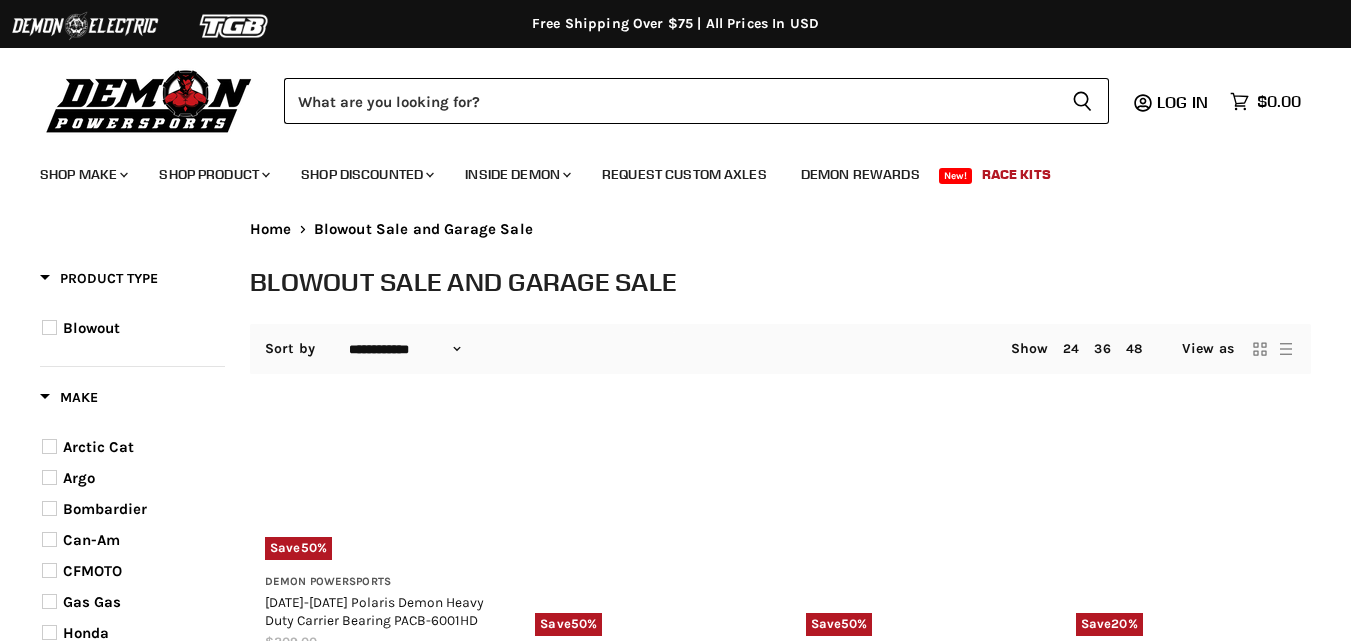 select on "**********" 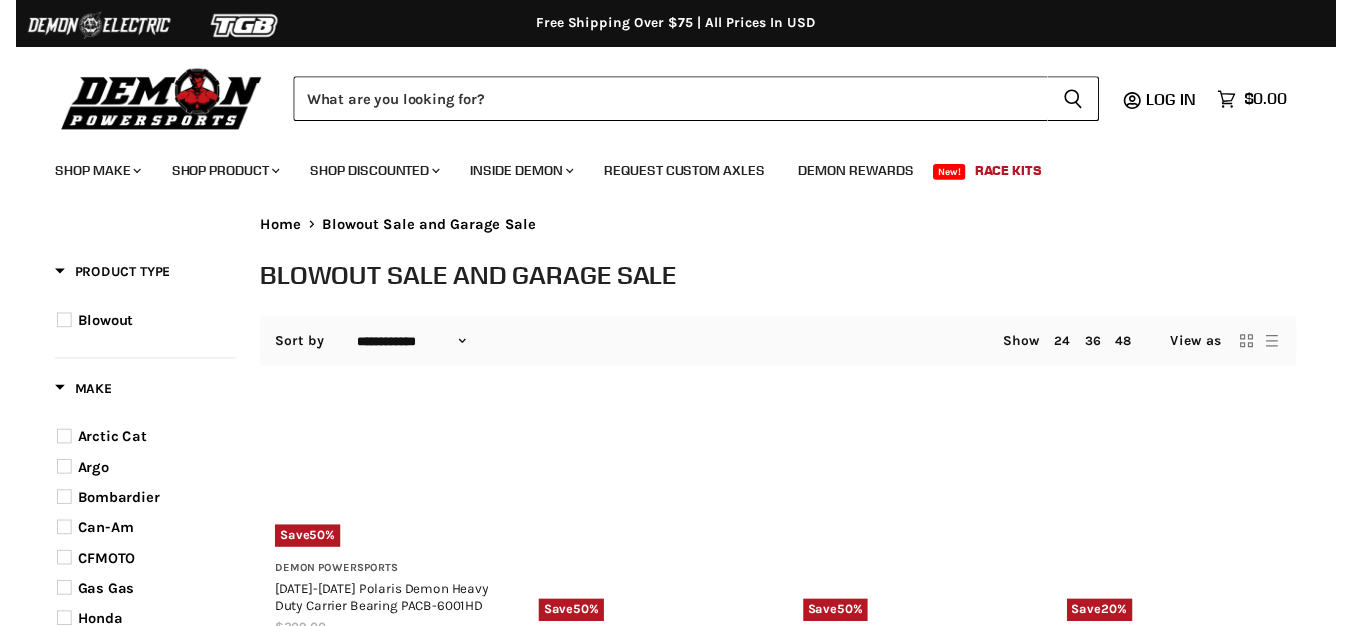 scroll, scrollTop: 97, scrollLeft: 0, axis: vertical 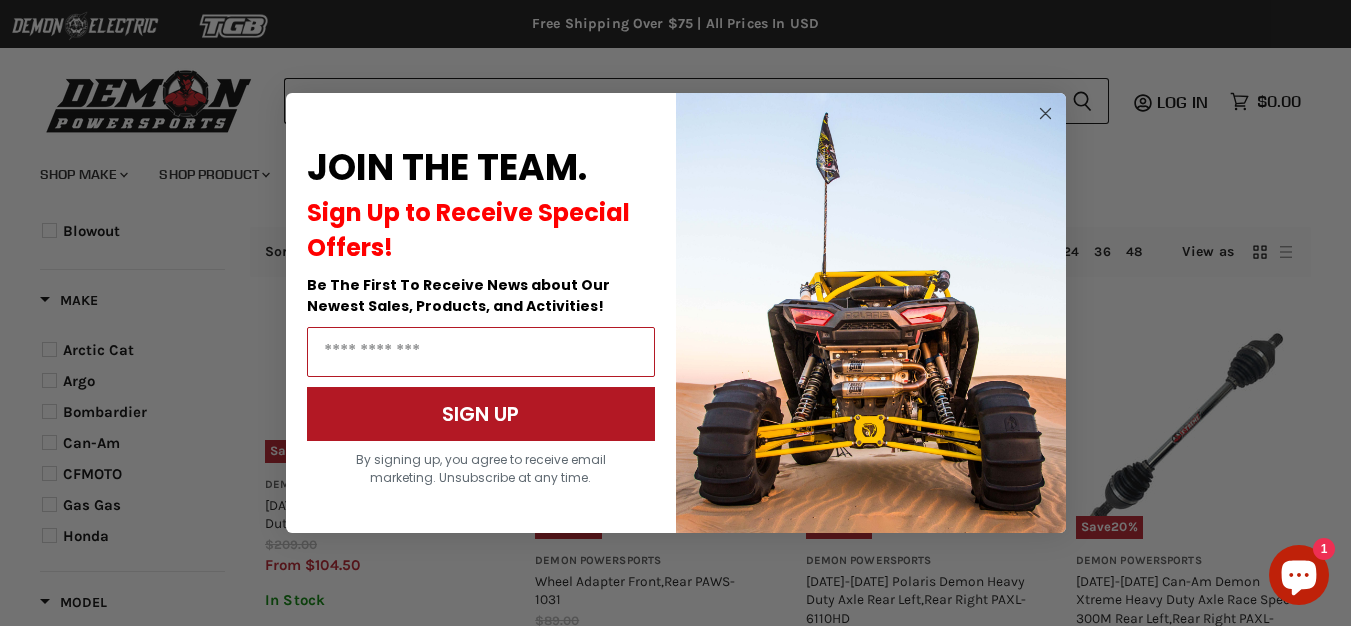 click 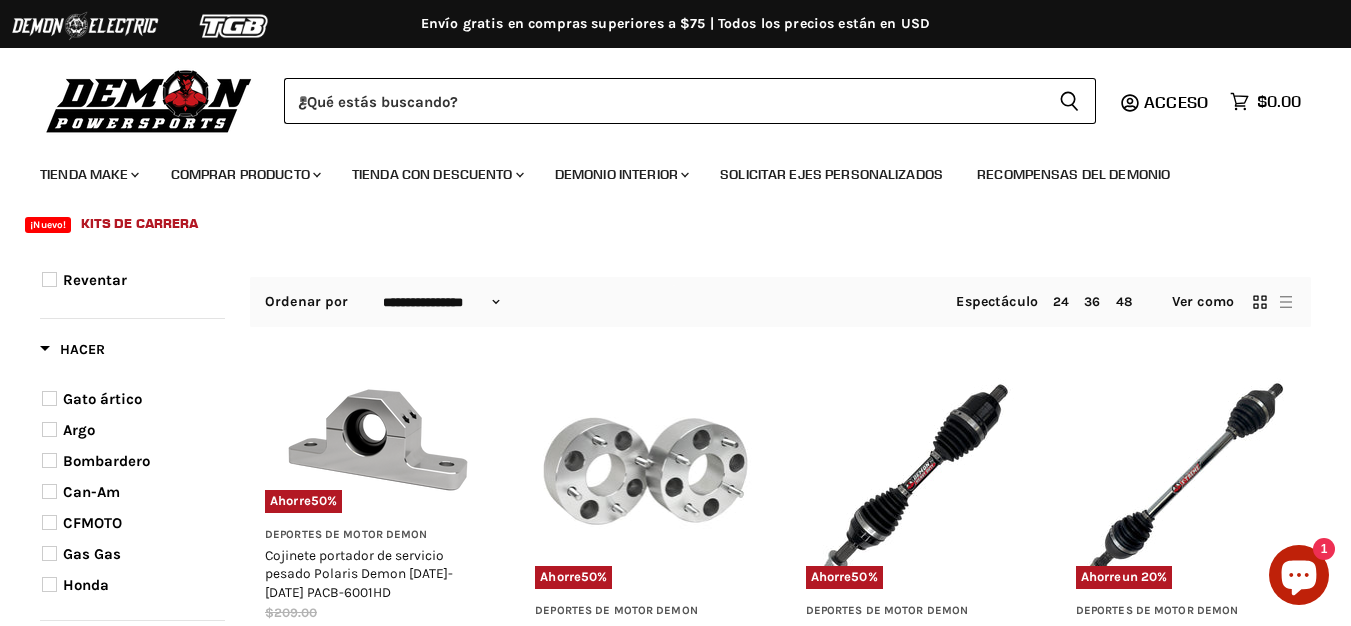 scroll, scrollTop: 146, scrollLeft: 0, axis: vertical 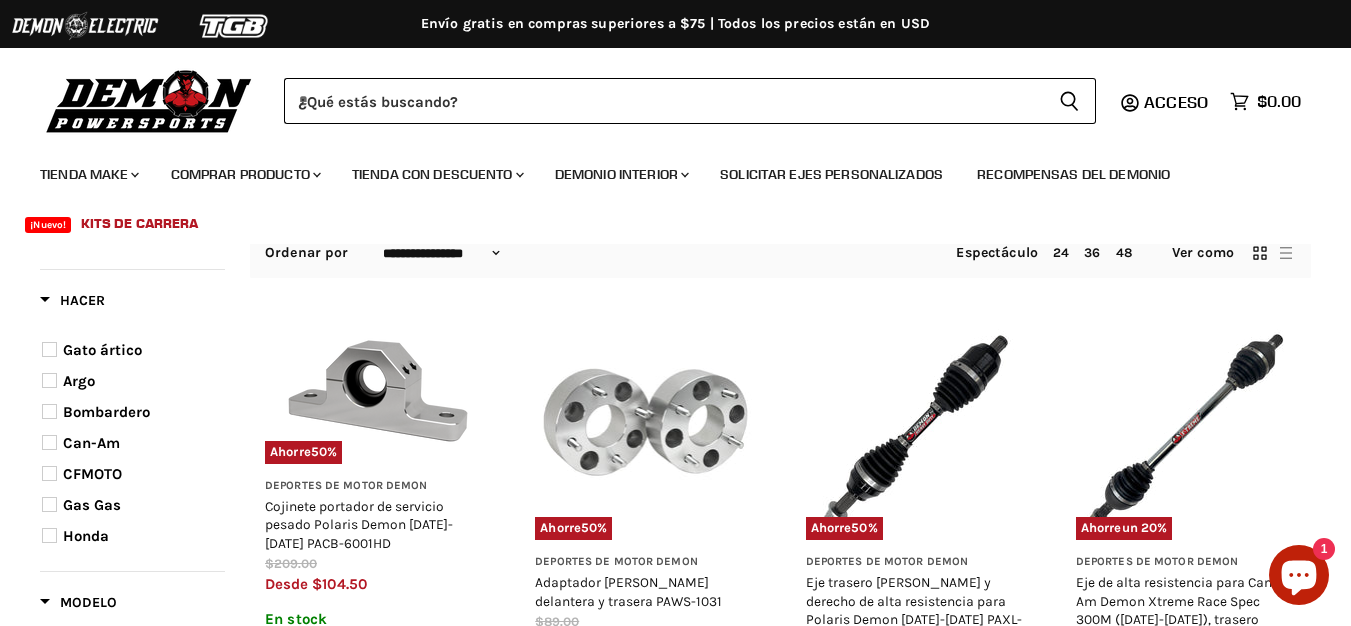 click on "Tienda Make
Chevron down icon
Piezas de Polaris
Chevron down icon
Piezas para Polaris RZR
Piezas del Polaris Ranger
Piezas generales de Polaris" at bounding box center [660, 195] 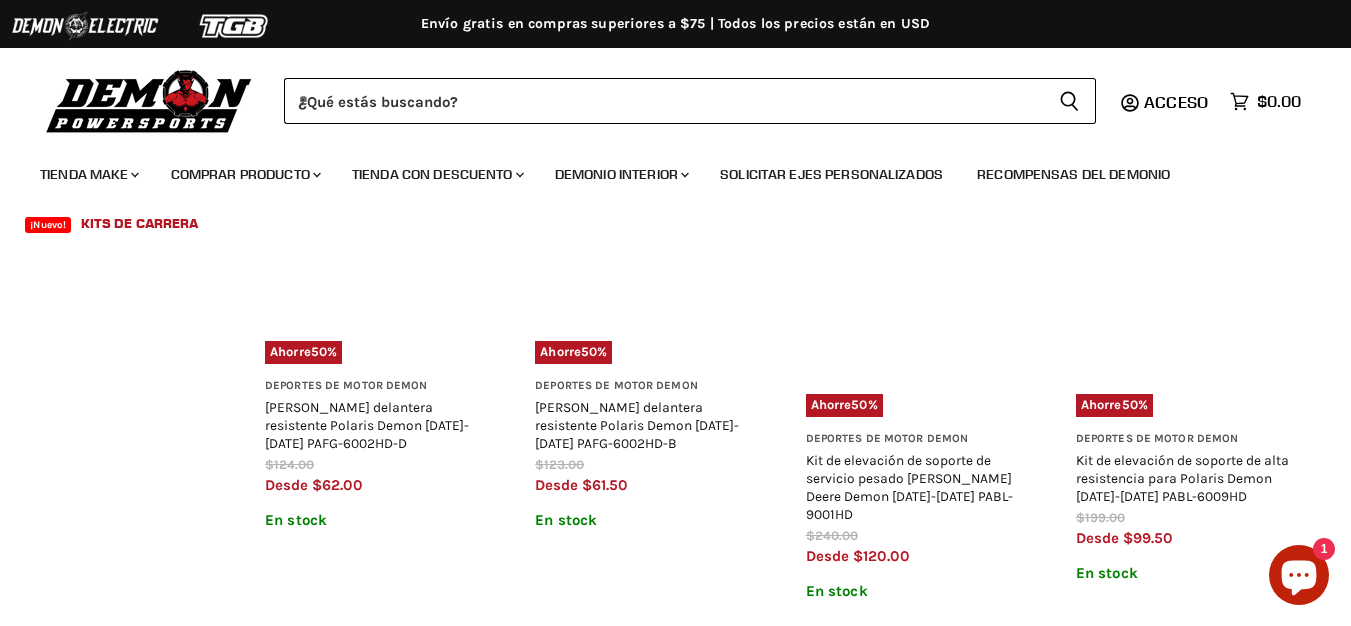 scroll, scrollTop: 219, scrollLeft: 0, axis: vertical 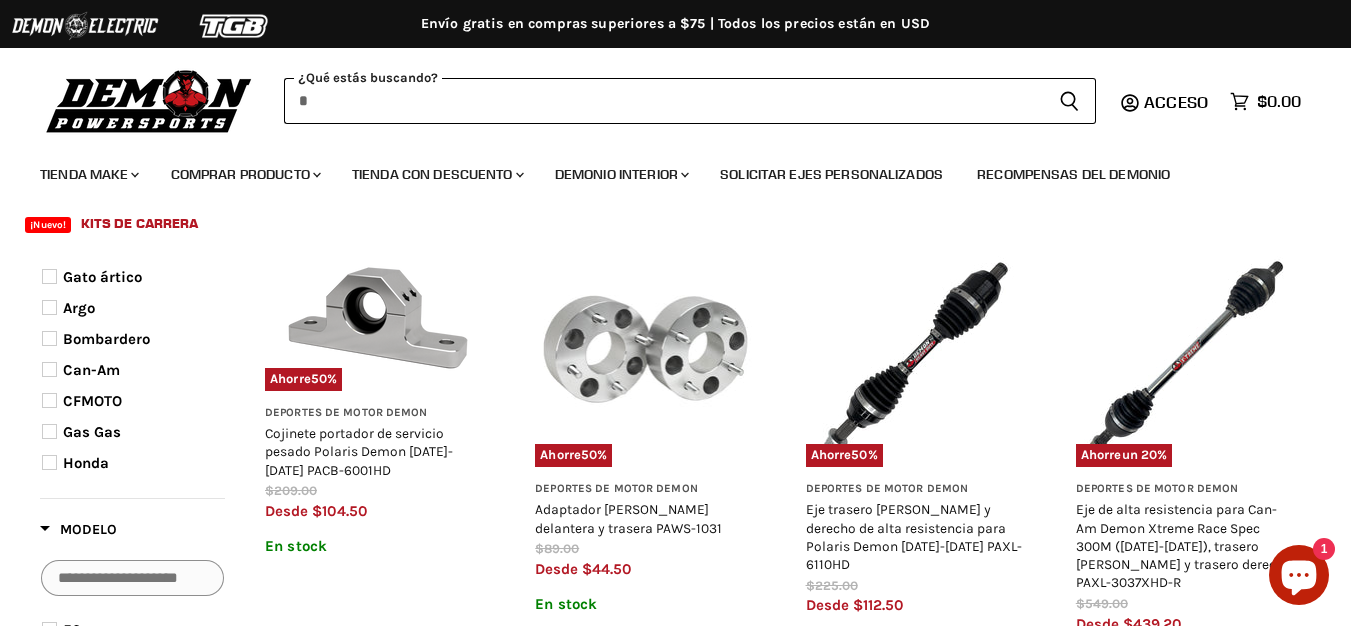 click at bounding box center (663, 101) 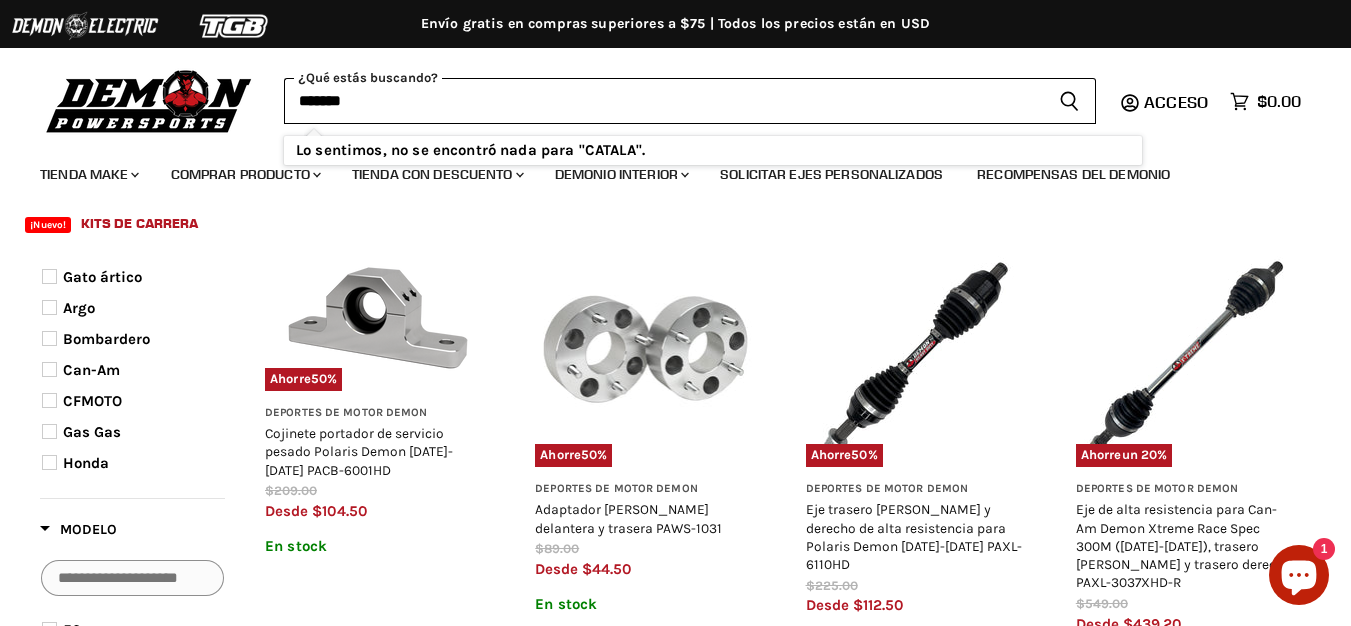 type on "*******" 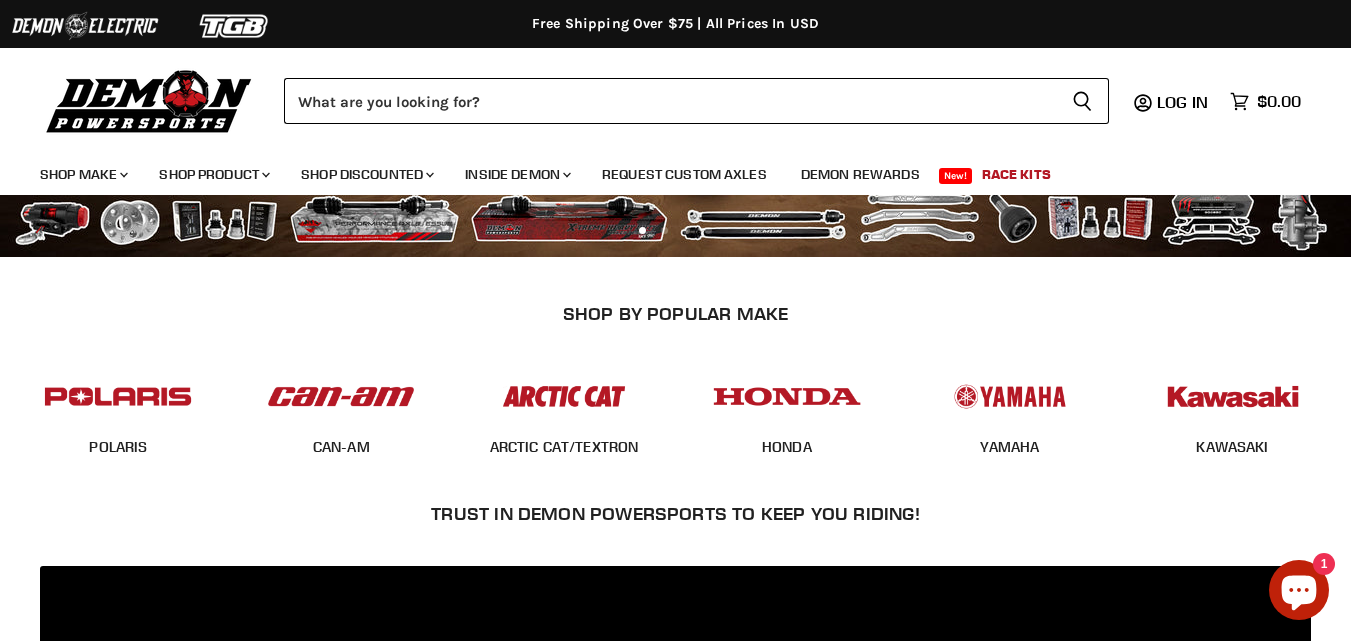 scroll, scrollTop: 384, scrollLeft: 0, axis: vertical 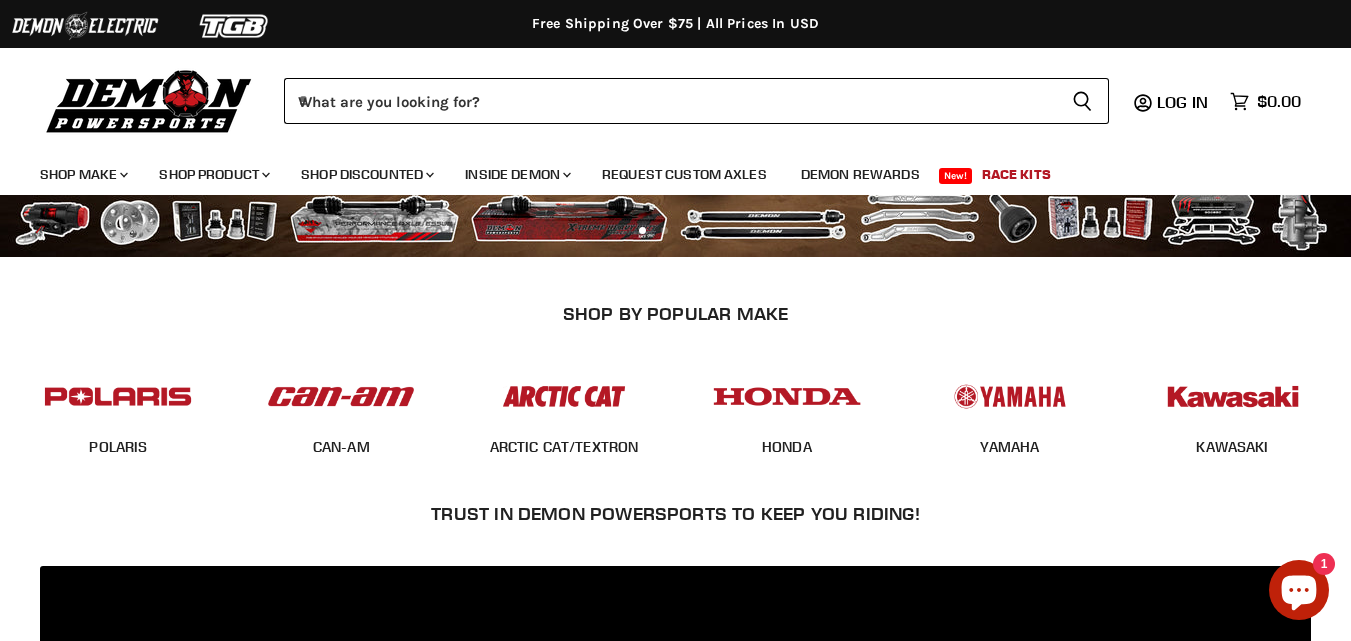 click at bounding box center (341, 396) 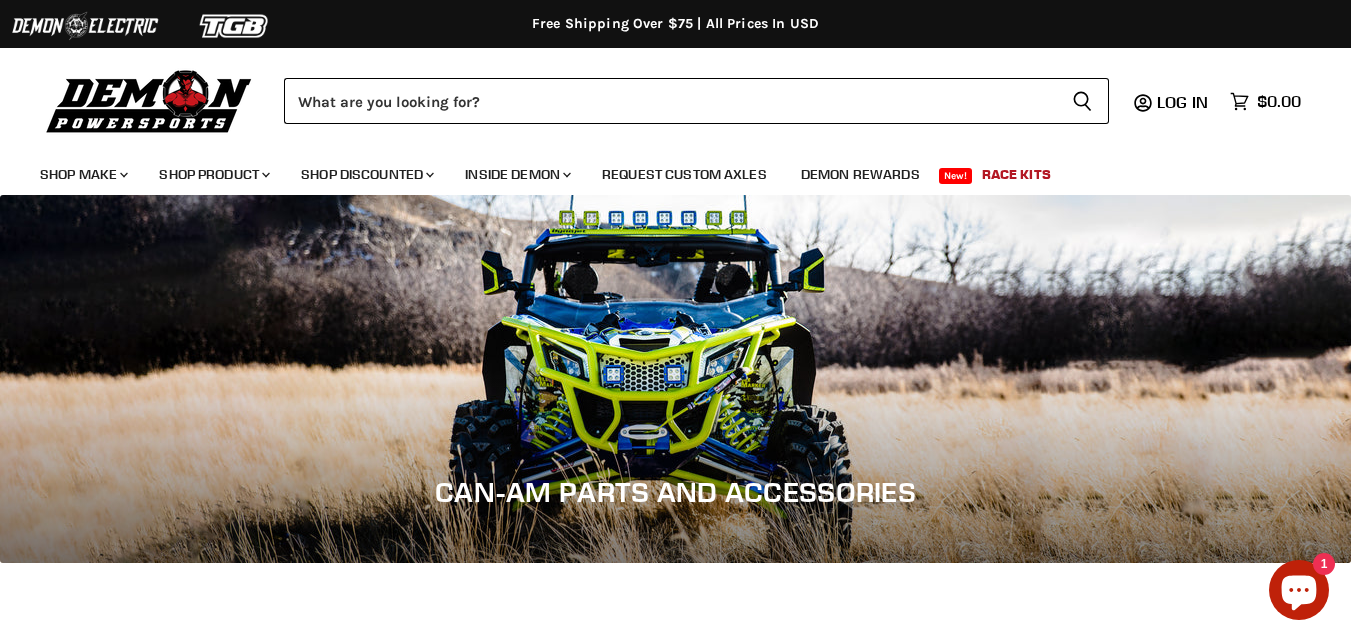 scroll, scrollTop: 0, scrollLeft: 0, axis: both 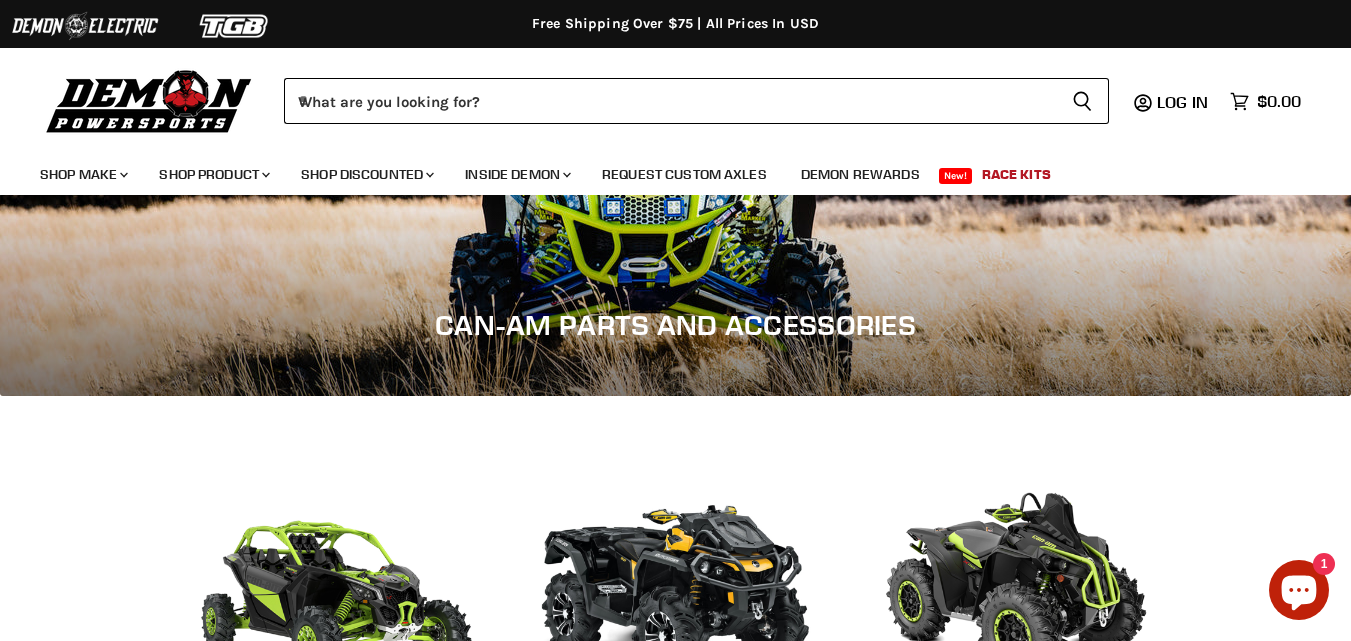 drag, startPoint x: 1365, startPoint y: 97, endPoint x: 1362, endPoint y: 134, distance: 37.12142 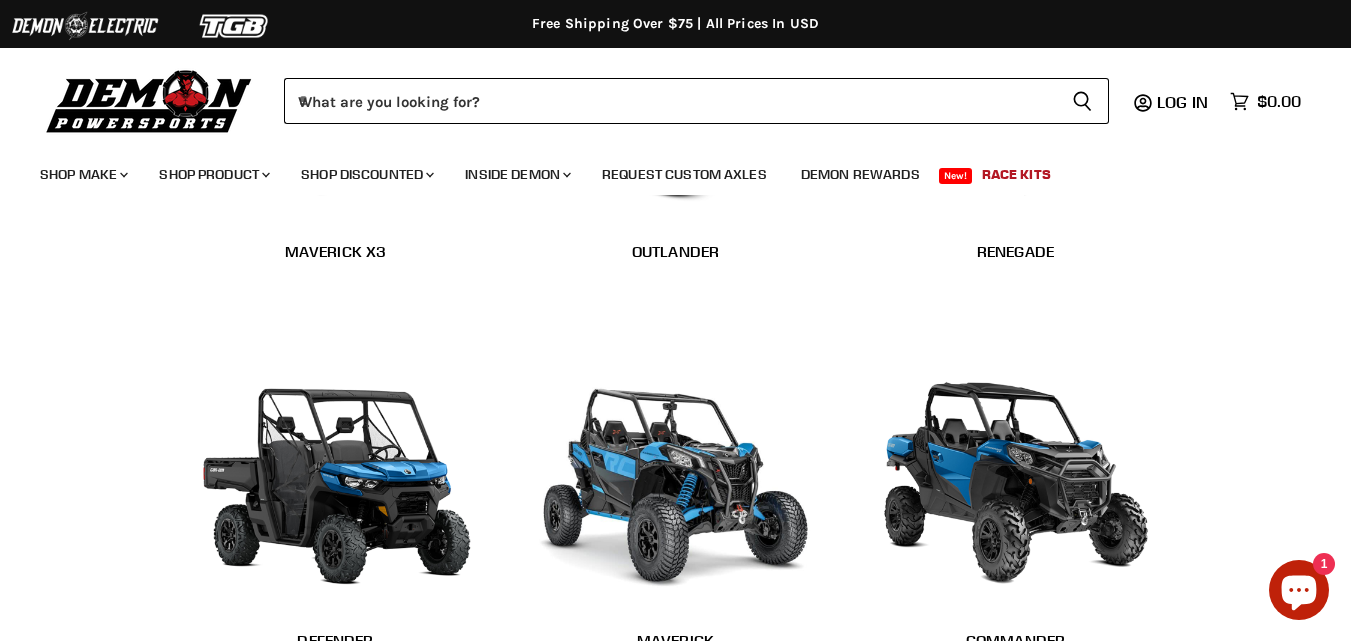scroll, scrollTop: 0, scrollLeft: 0, axis: both 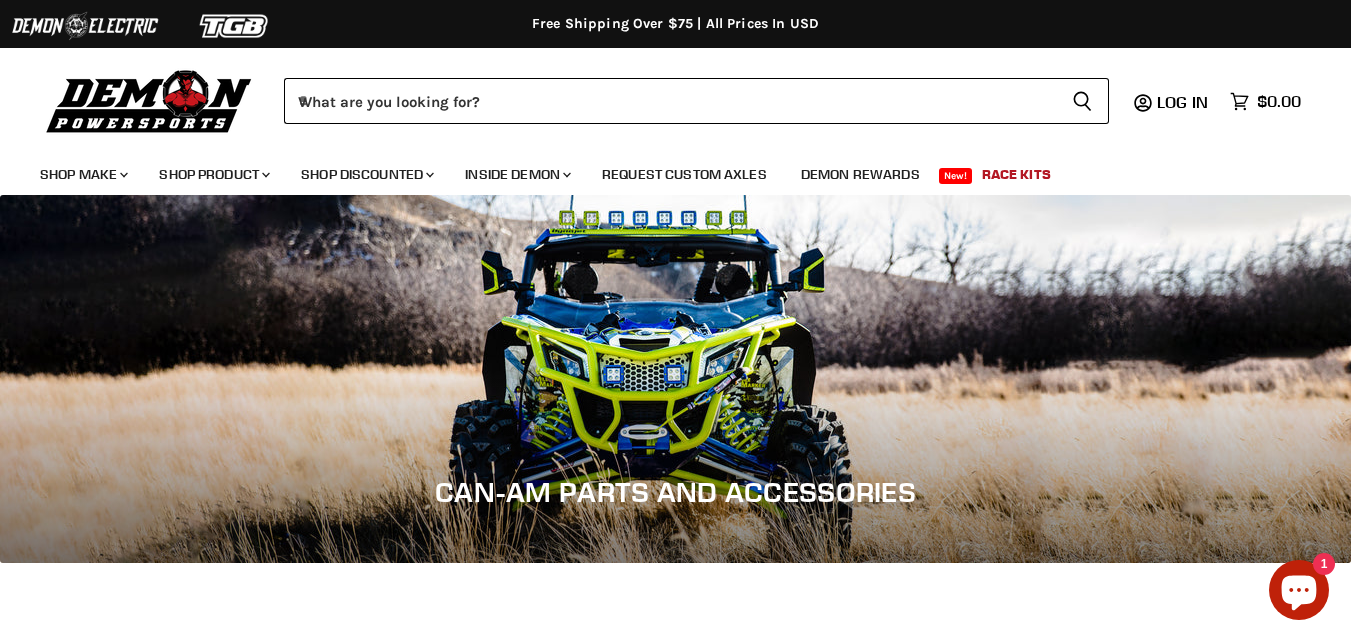 click at bounding box center (149, 100) 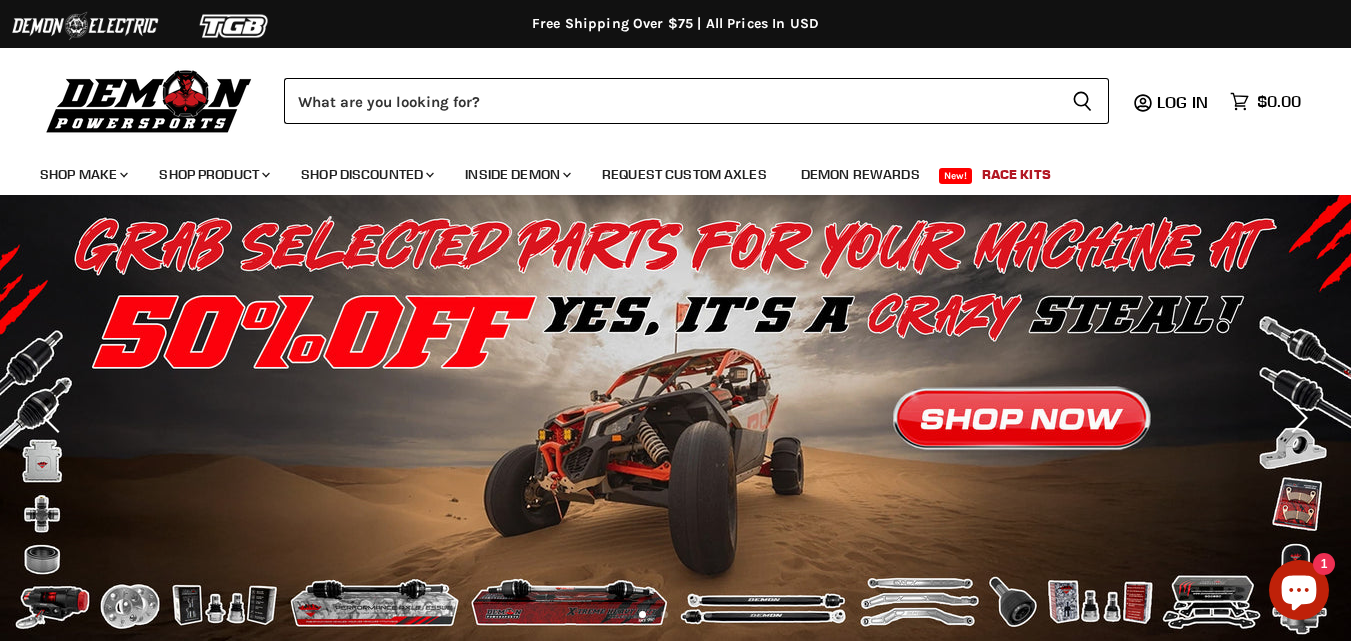 scroll, scrollTop: 0, scrollLeft: 0, axis: both 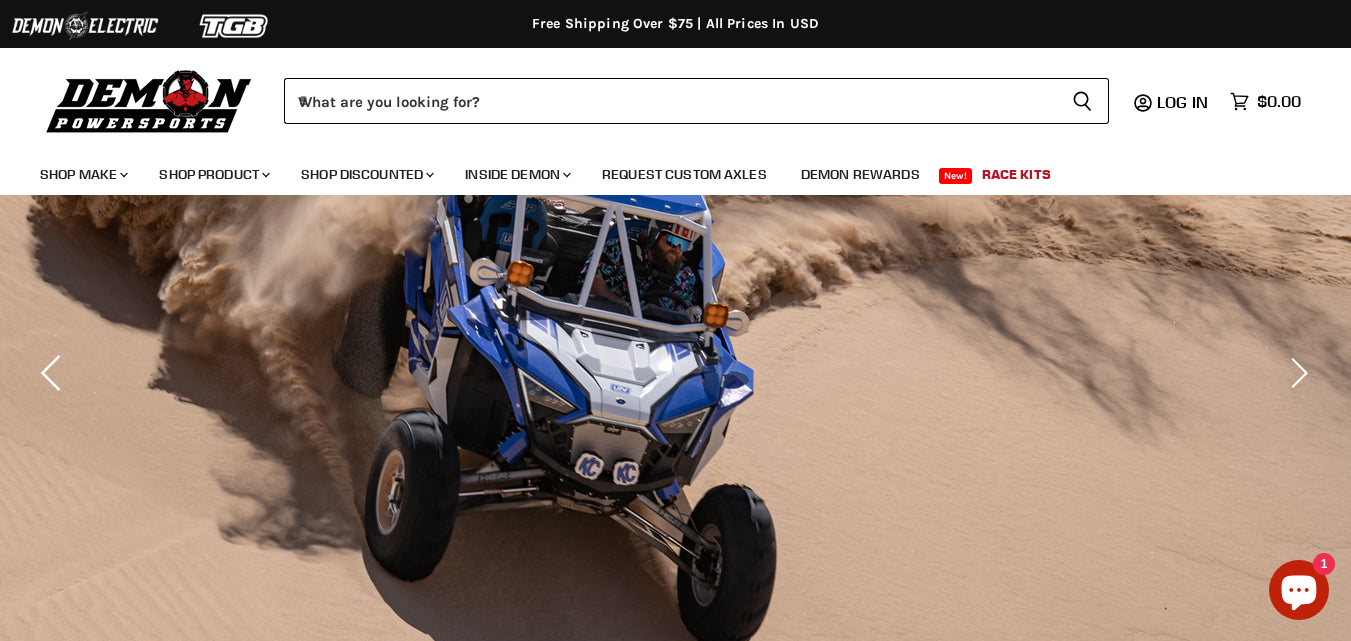 click 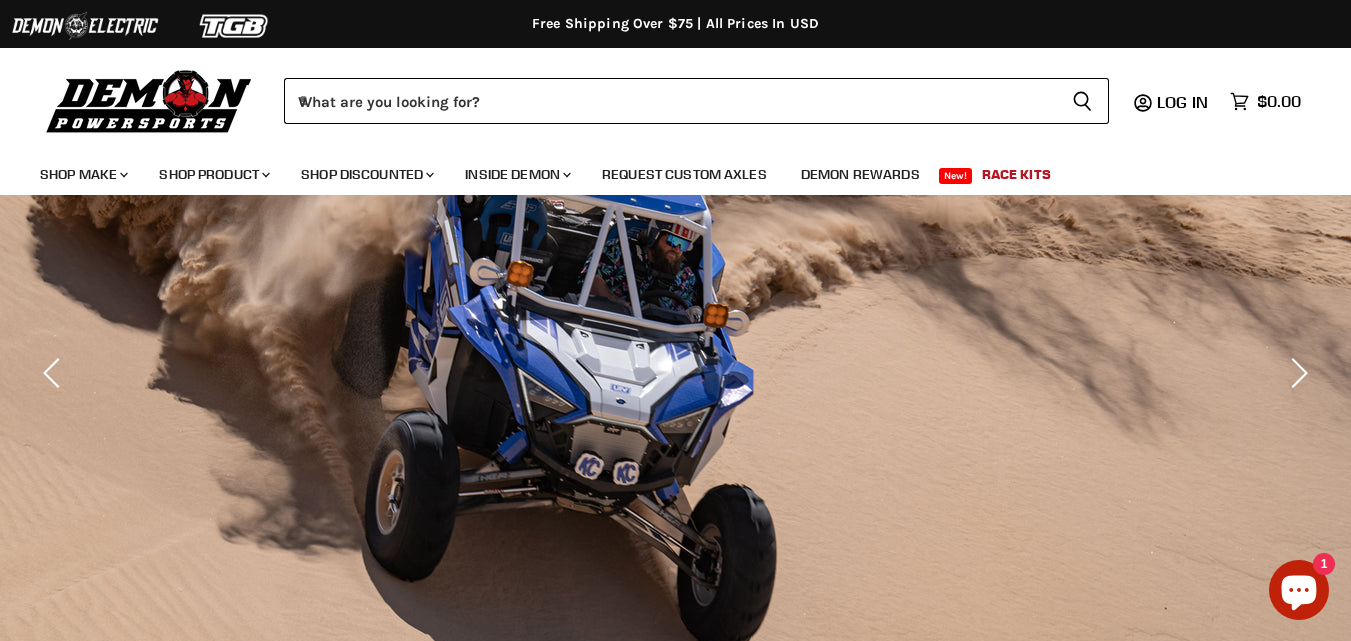 click at bounding box center (675, 372) 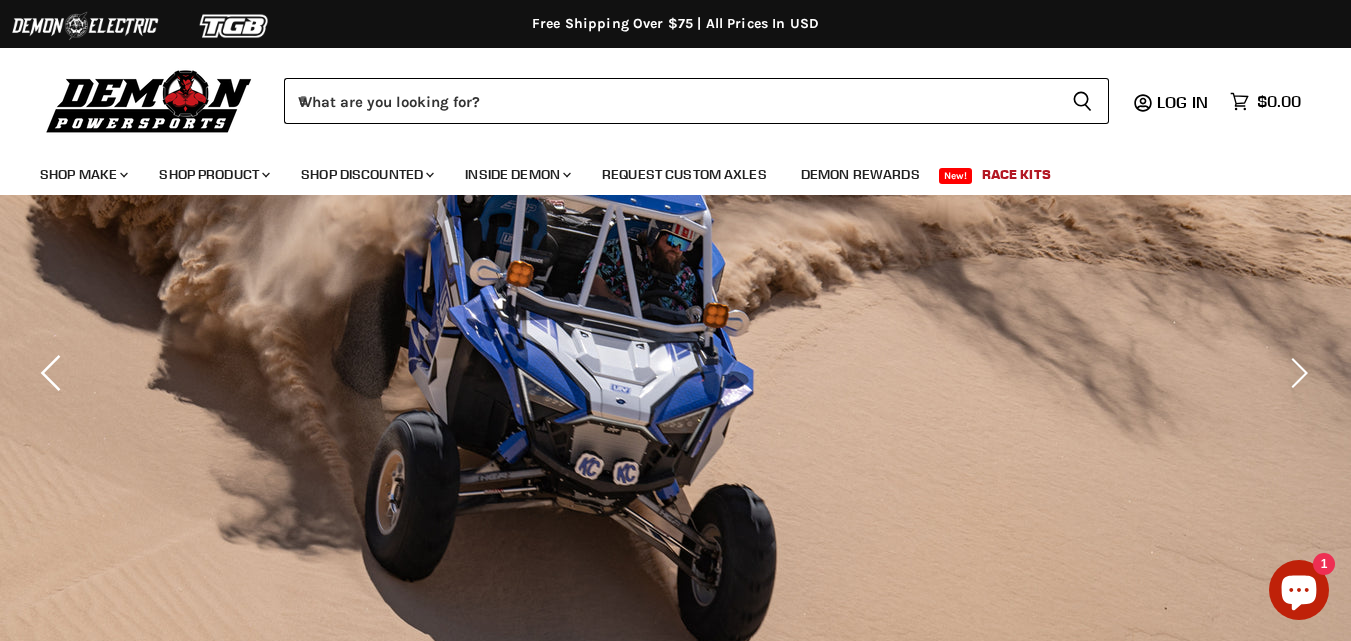 click 